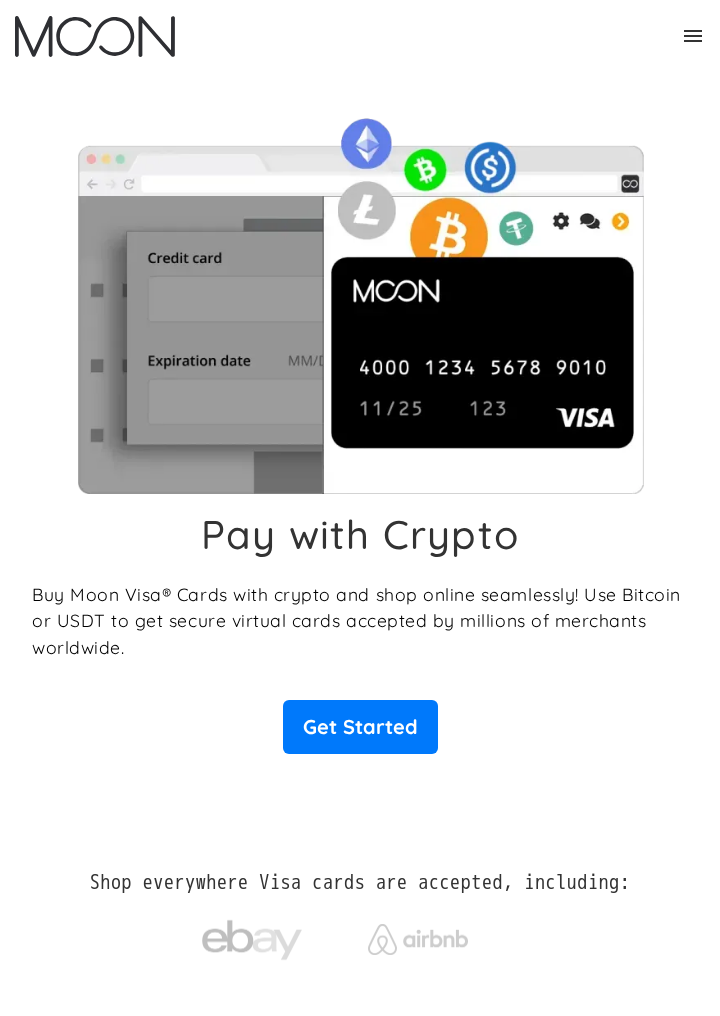 scroll, scrollTop: 0, scrollLeft: 0, axis: both 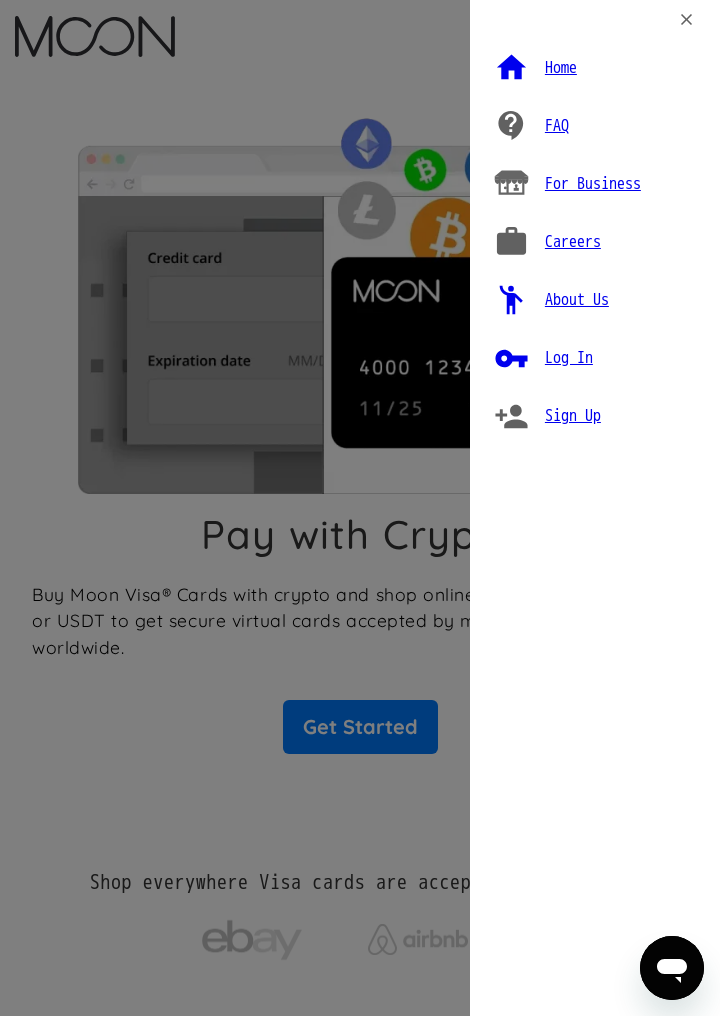 click on "Log In" at bounding box center [569, 358] 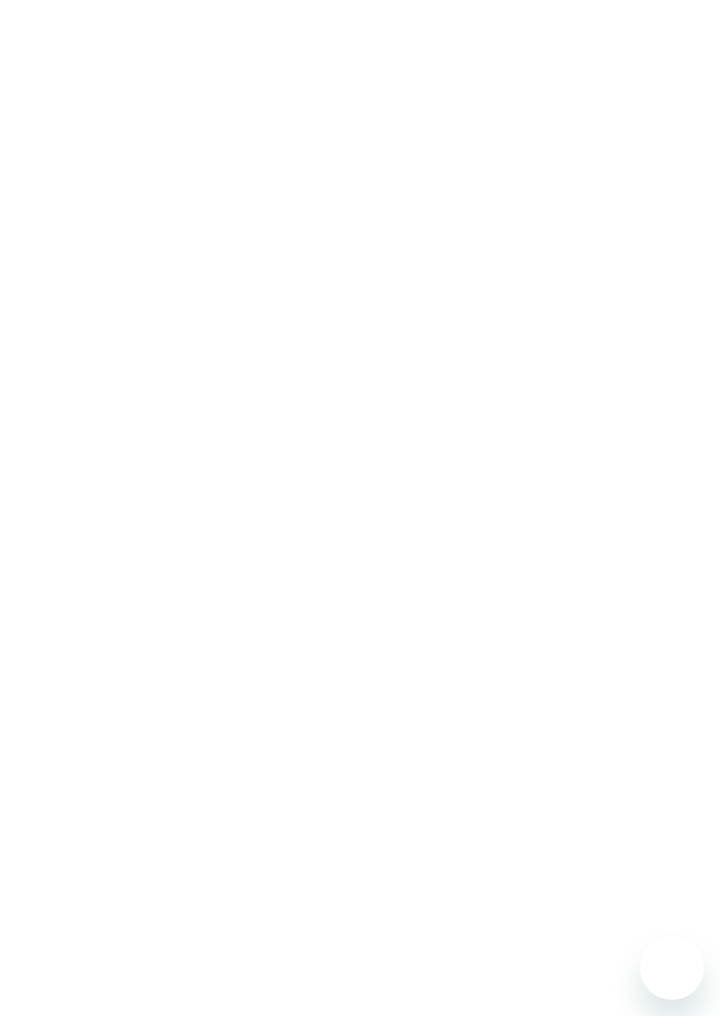 scroll, scrollTop: 0, scrollLeft: 0, axis: both 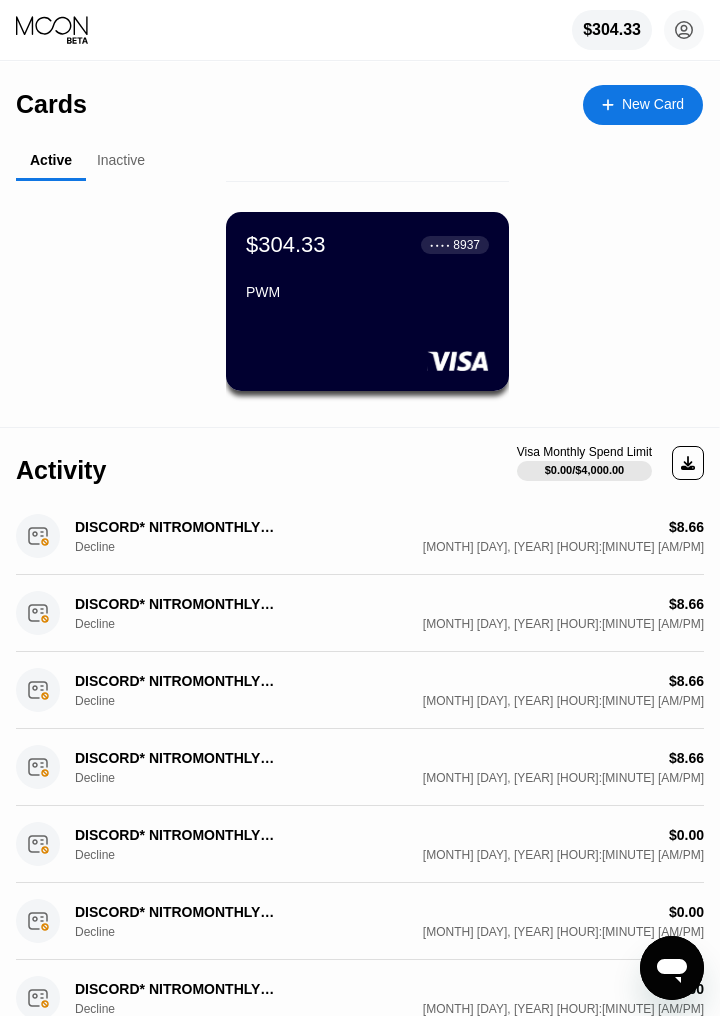 click on "$304.33 ● ● ● ● 8937 PWM" at bounding box center (367, 301) 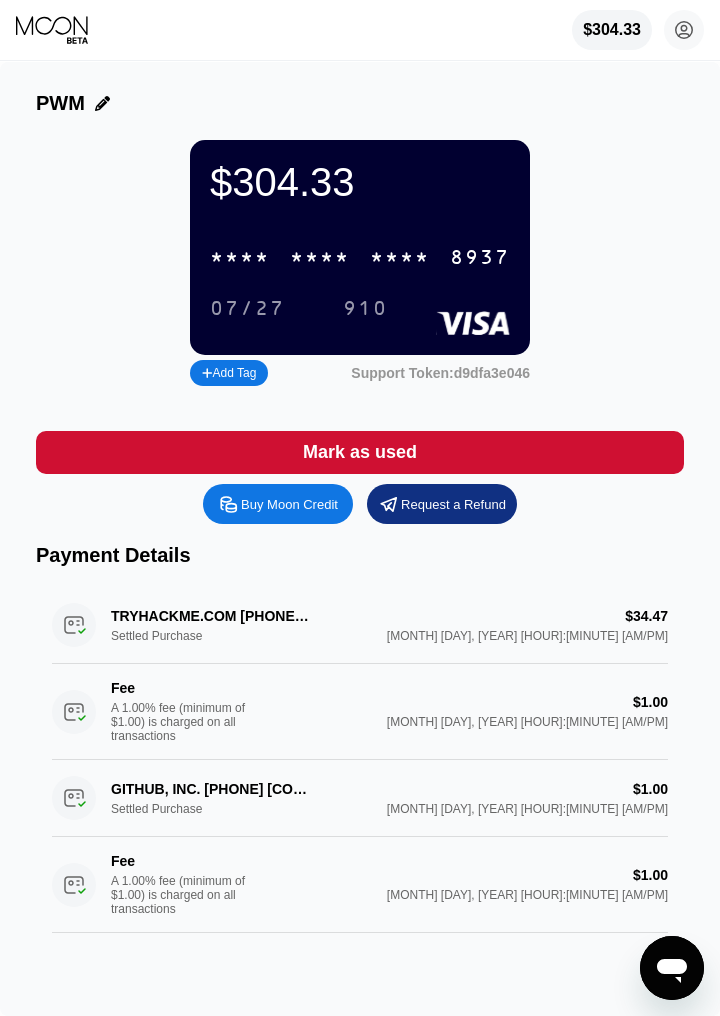 click on "* * * * * * * * * * * * 8937" at bounding box center [360, 257] 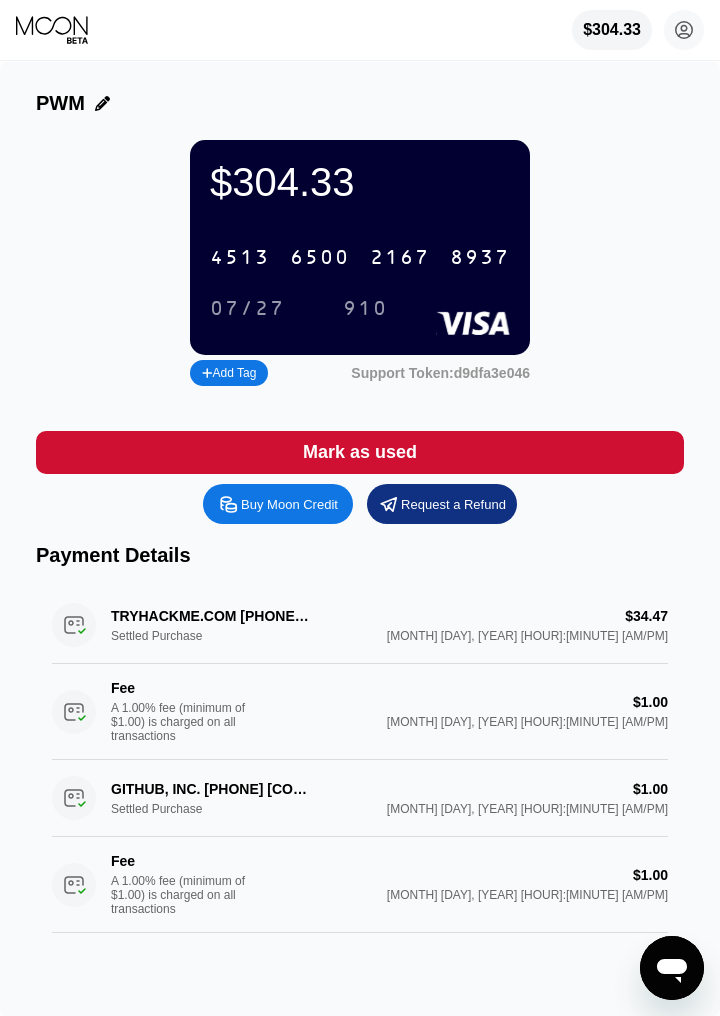click on "2167" at bounding box center (400, 258) 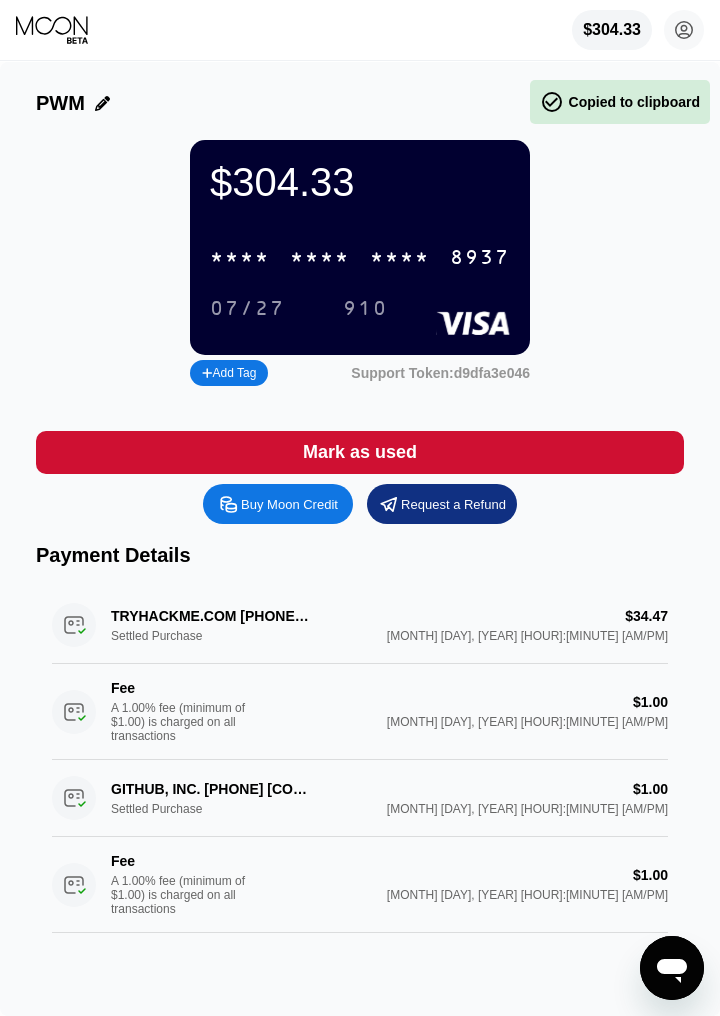 click on "* * * *" at bounding box center [400, 258] 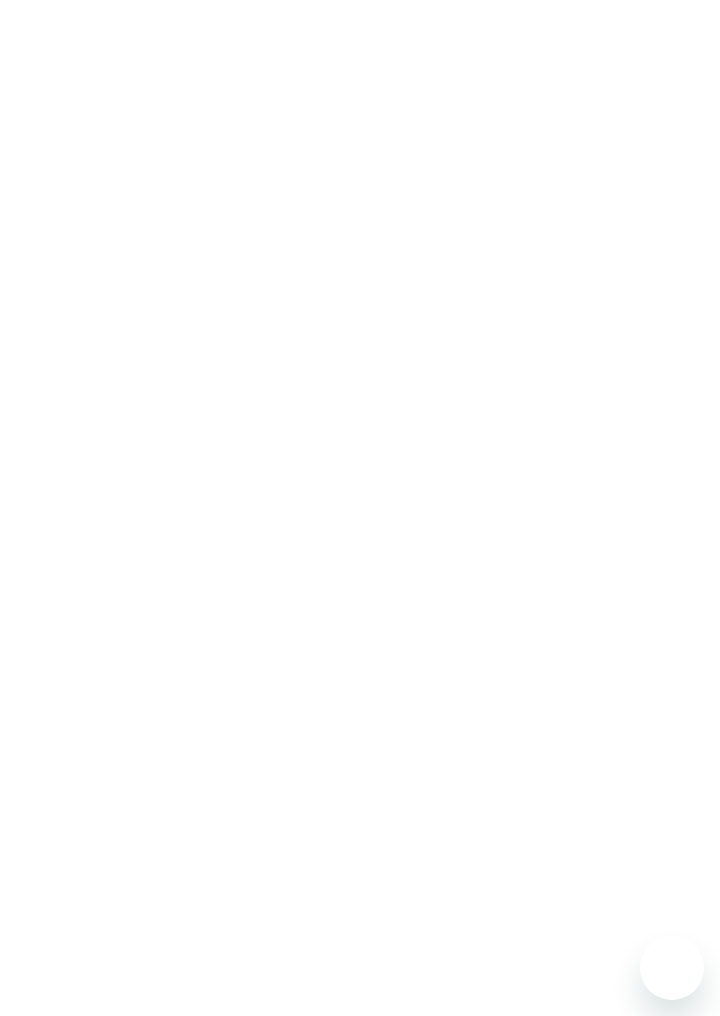 scroll, scrollTop: 0, scrollLeft: 0, axis: both 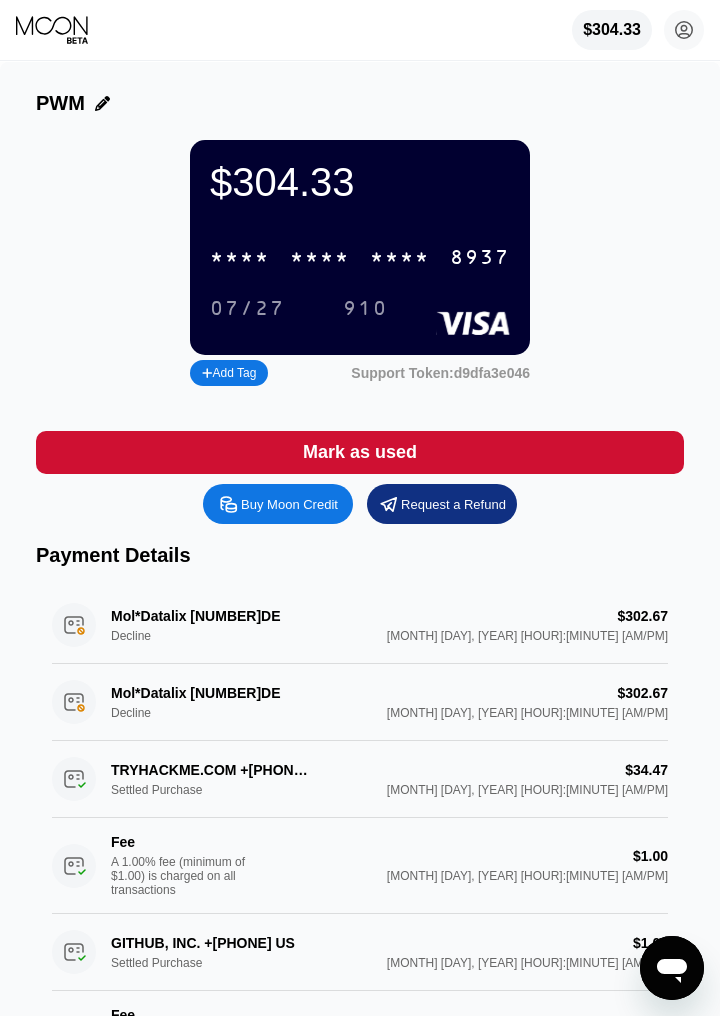 click on "8937" at bounding box center [480, 258] 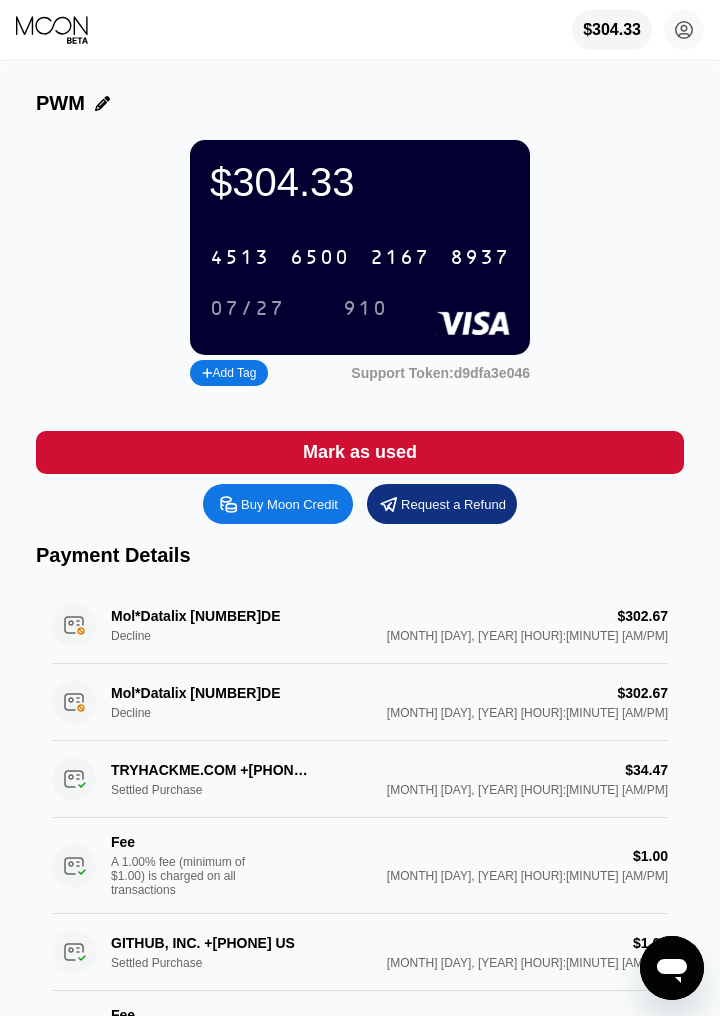 click on "2167" at bounding box center (400, 258) 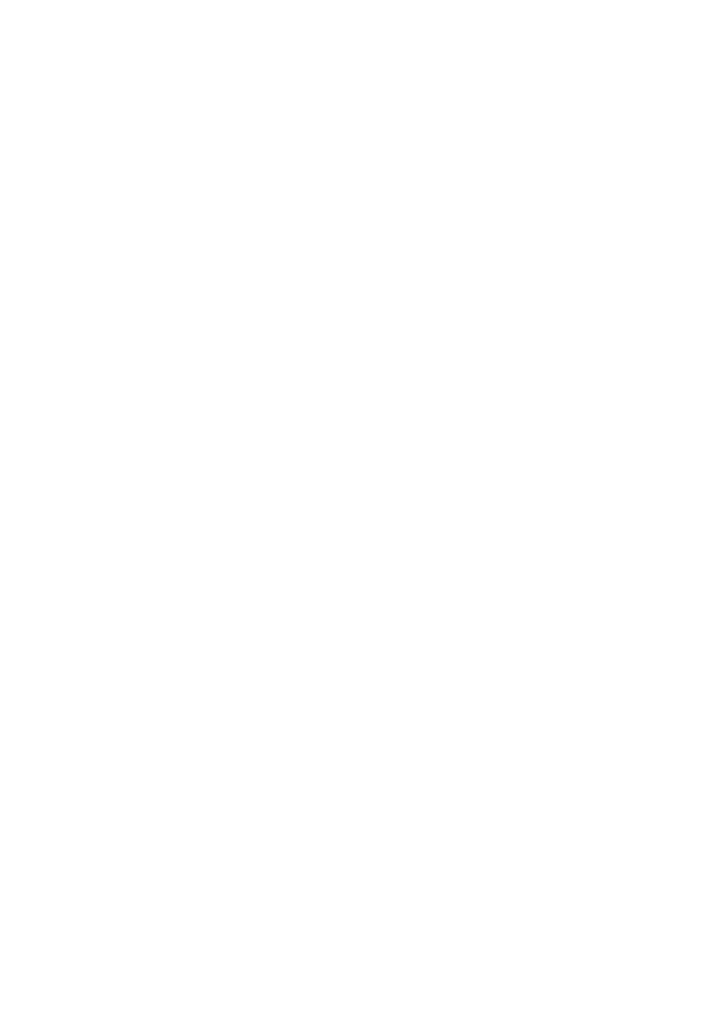 scroll, scrollTop: 0, scrollLeft: 0, axis: both 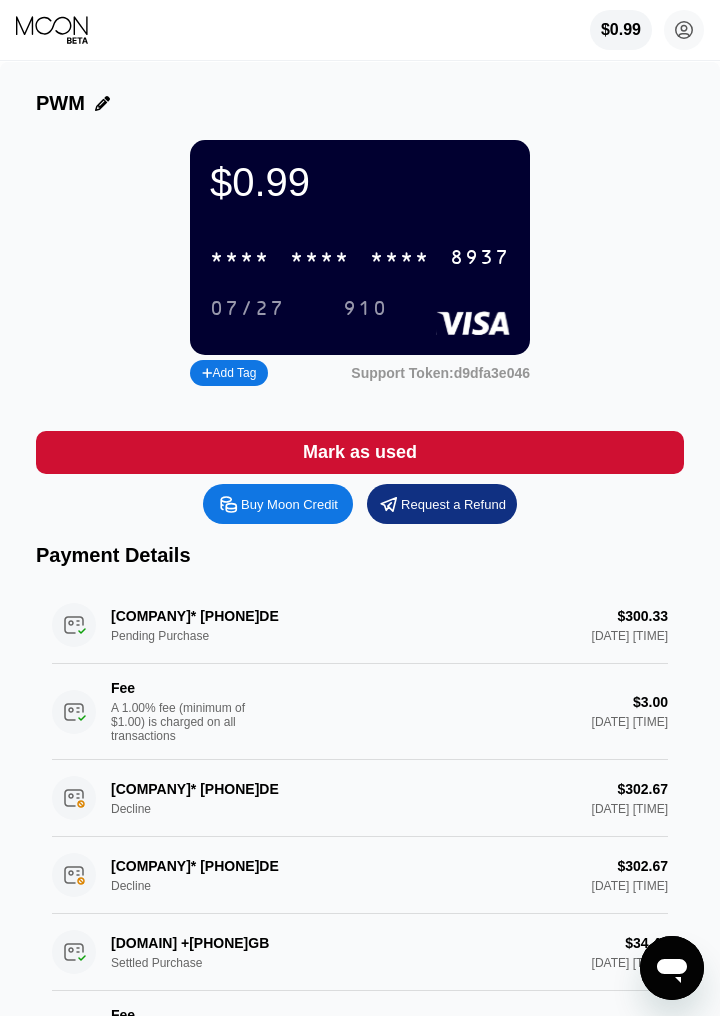 click 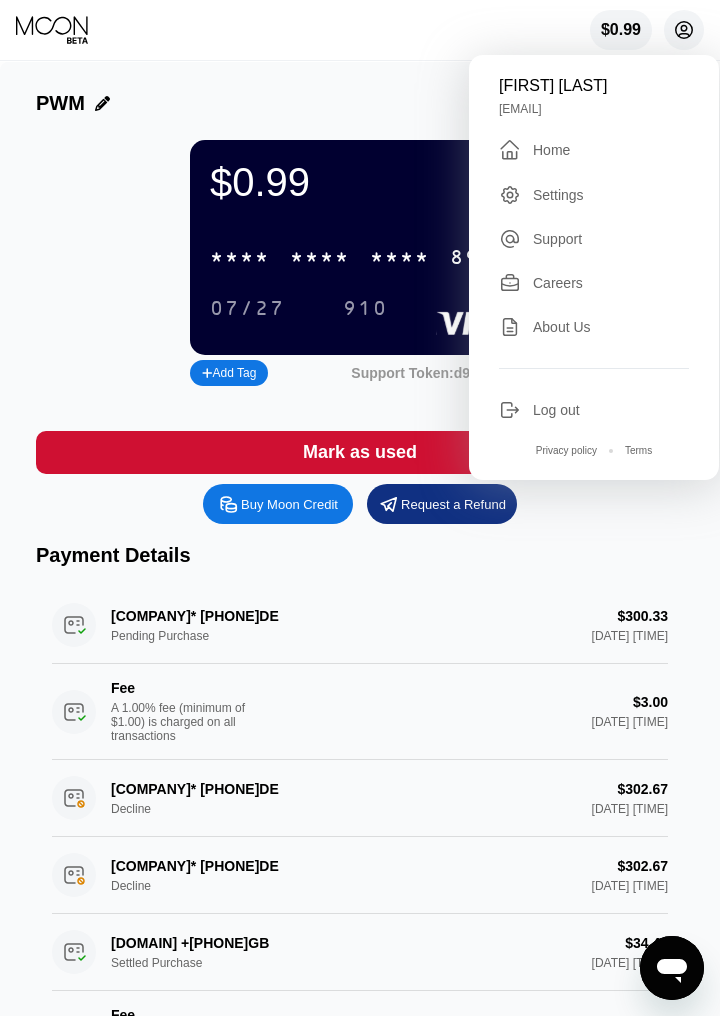 click on "Settings" at bounding box center (594, 195) 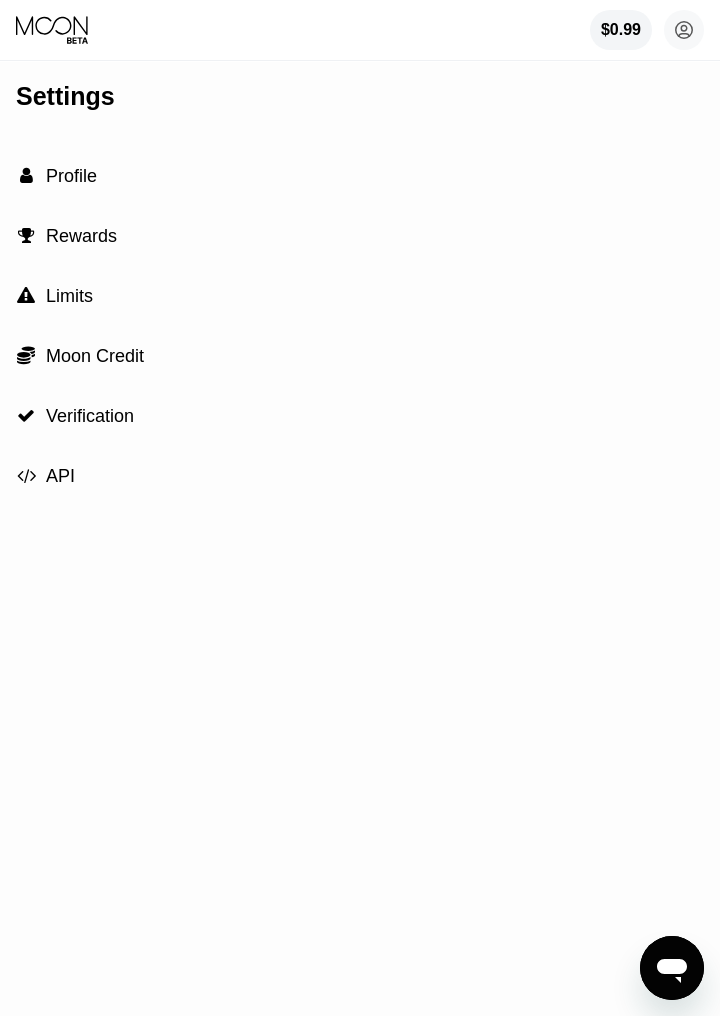click on "Rewards" at bounding box center [81, 236] 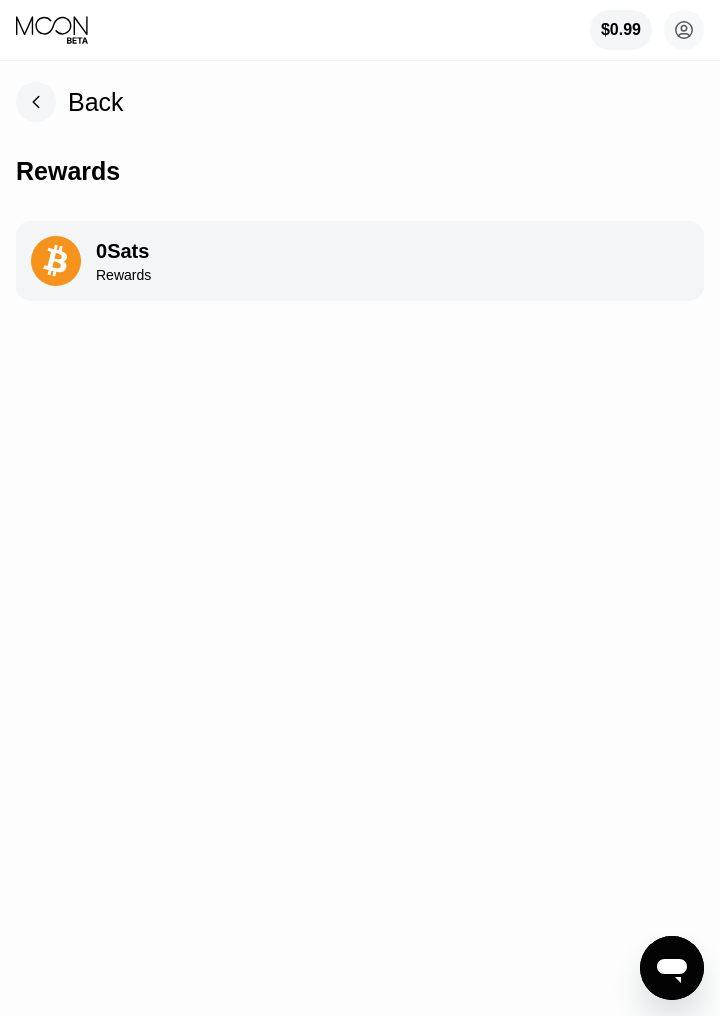 click 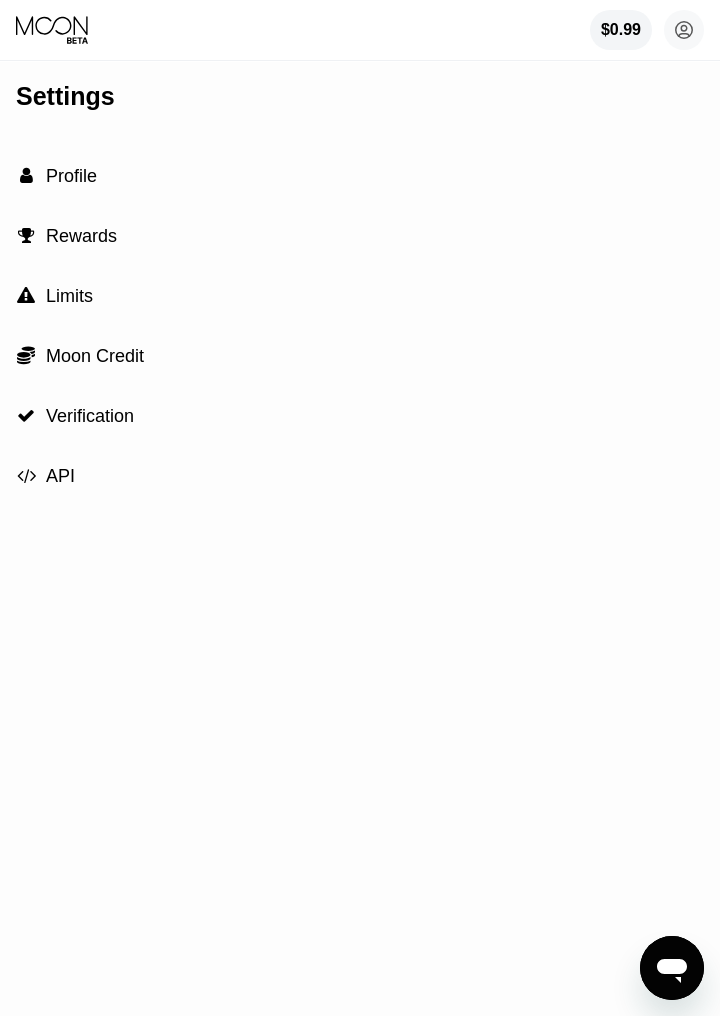 click on "Moon Credit" at bounding box center (95, 356) 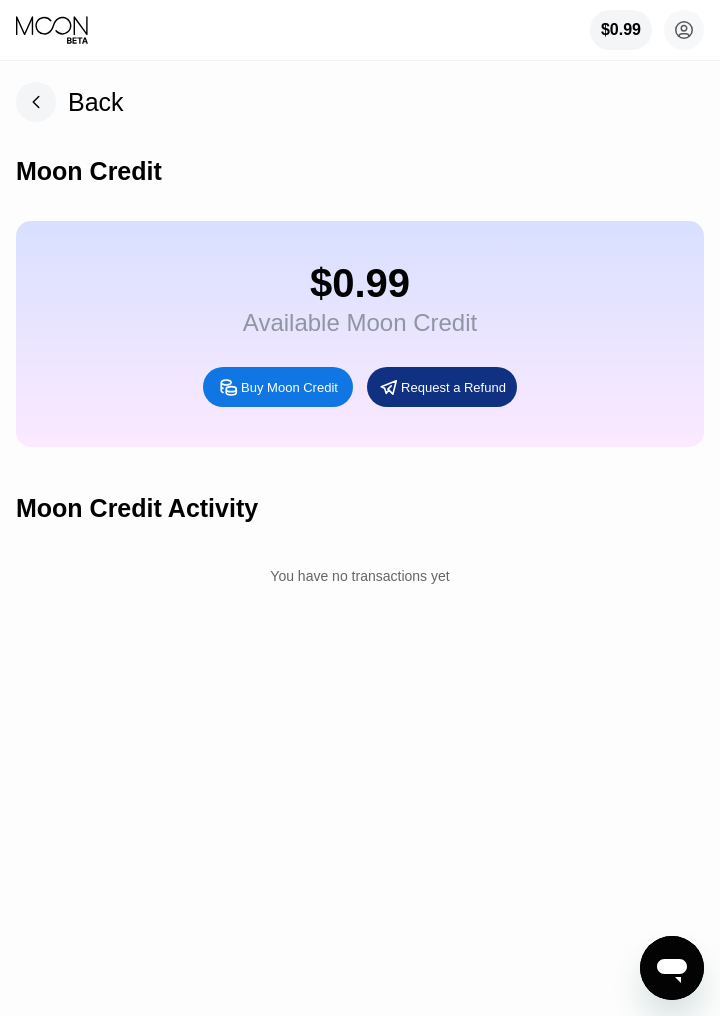 click 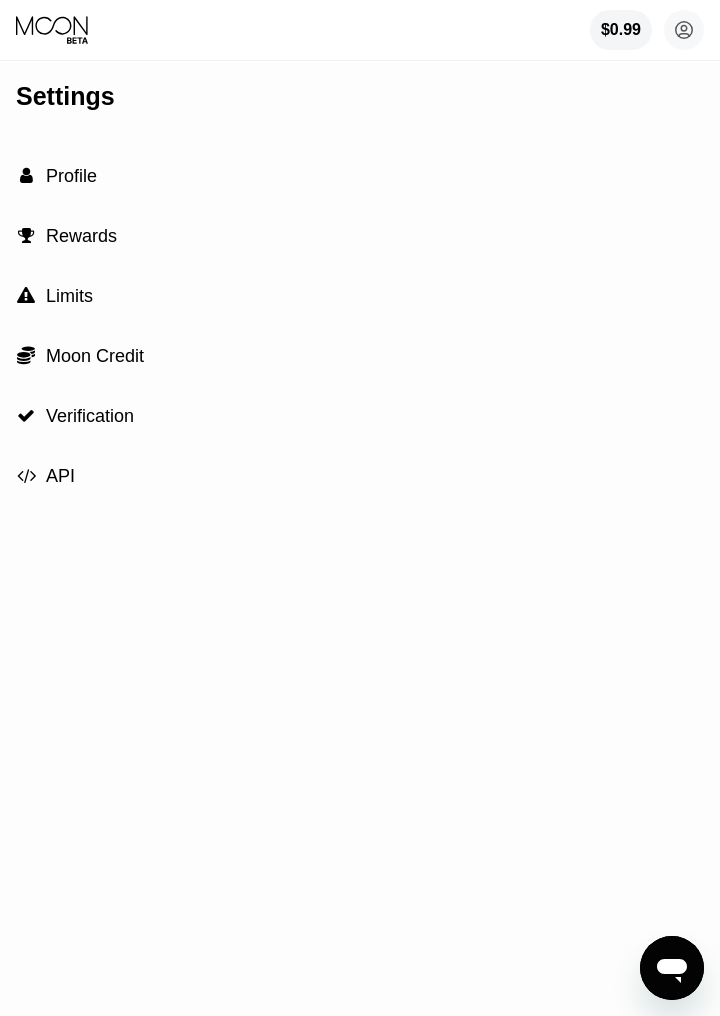 click on "Verification" at bounding box center (90, 416) 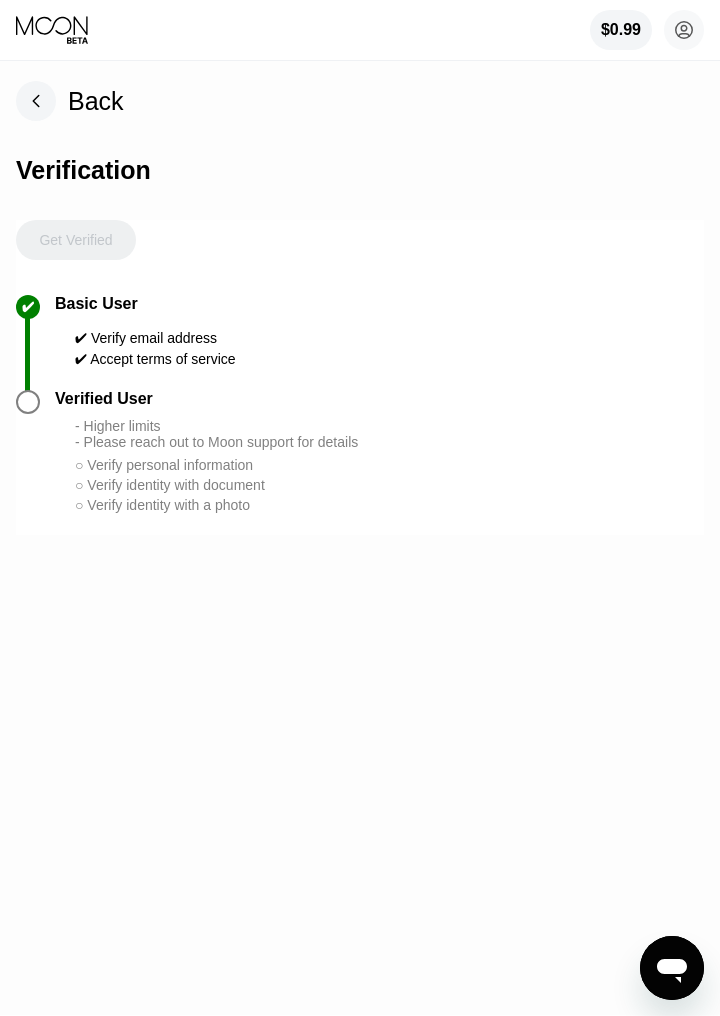 scroll, scrollTop: 0, scrollLeft: 0, axis: both 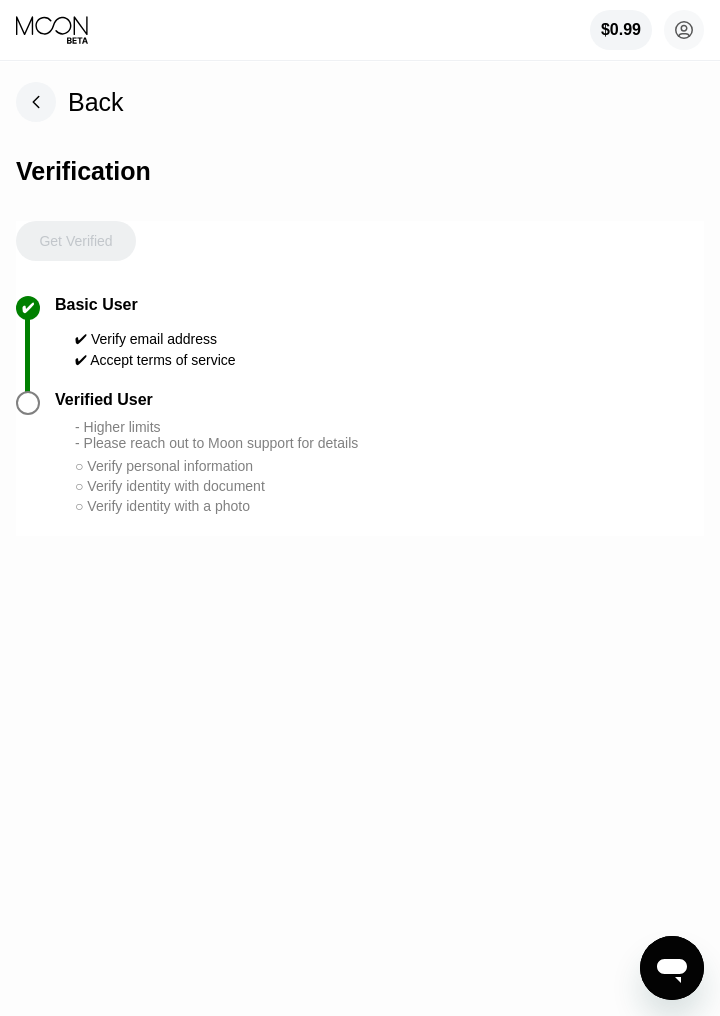 click on "- Higher limits
- Please reach out to Moon support for details" at bounding box center (216, 435) 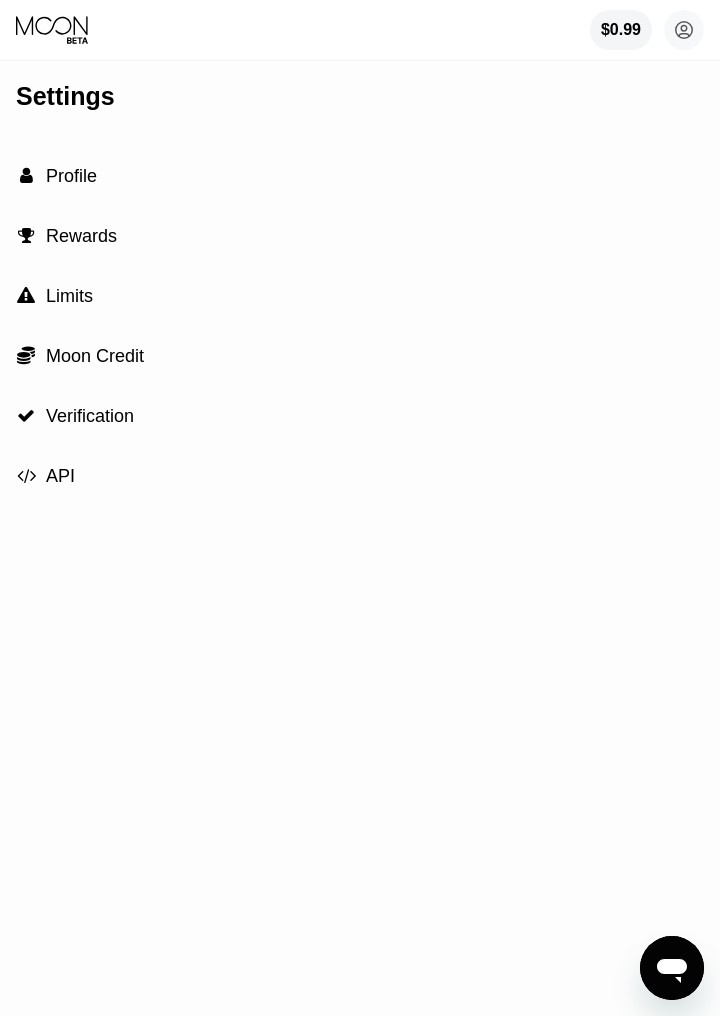 click on "$0.99" at bounding box center [621, 30] 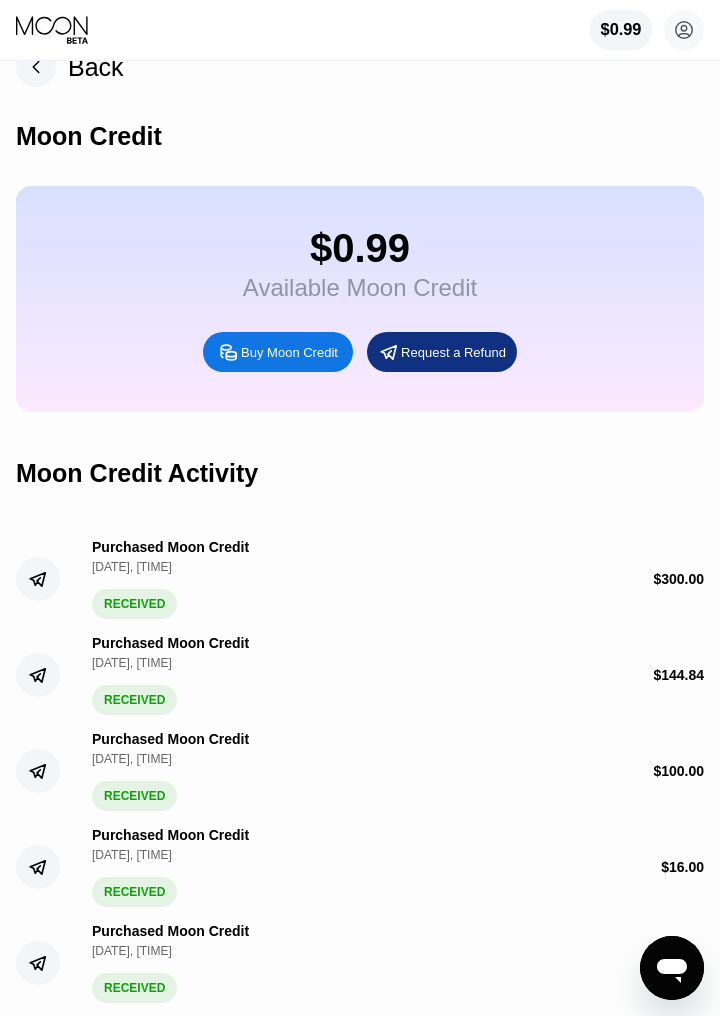 scroll, scrollTop: 0, scrollLeft: 0, axis: both 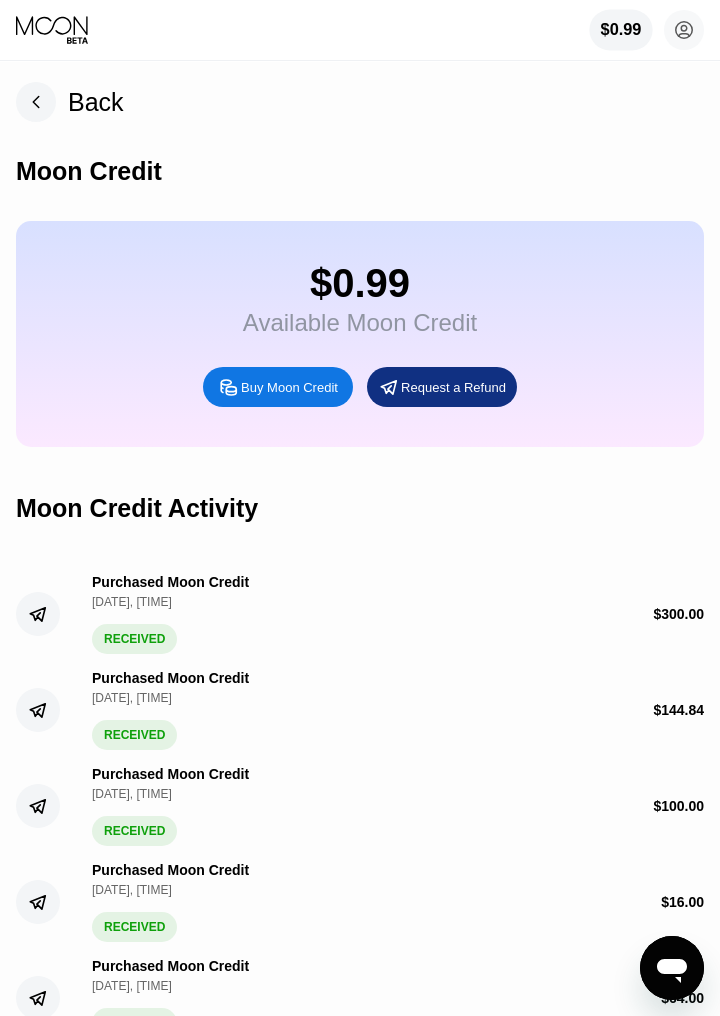 click 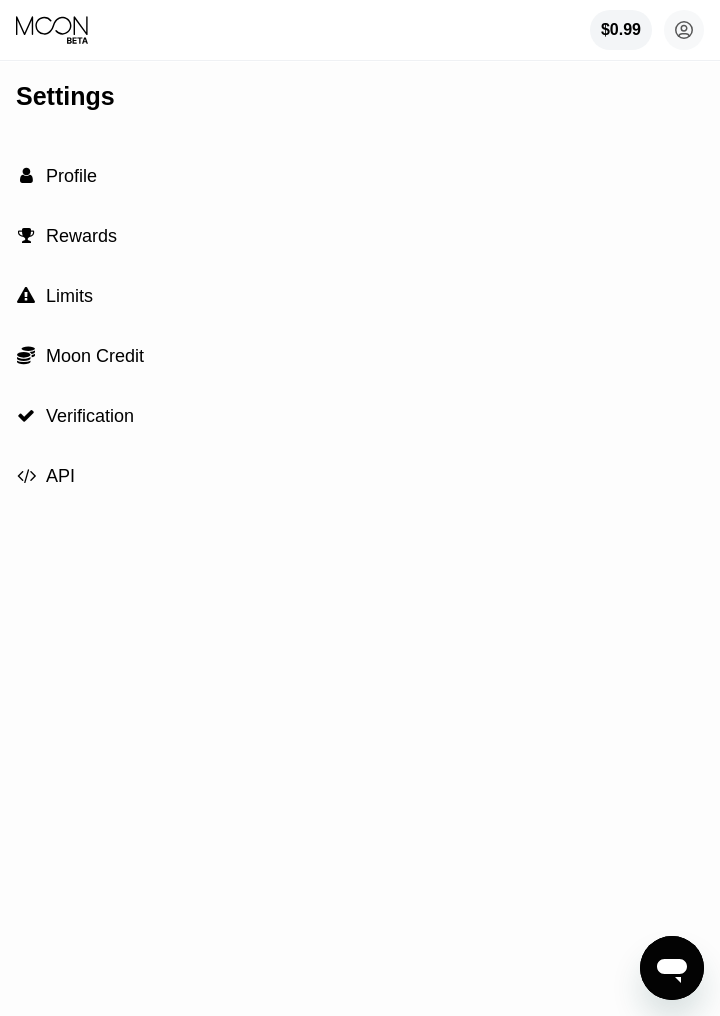 click 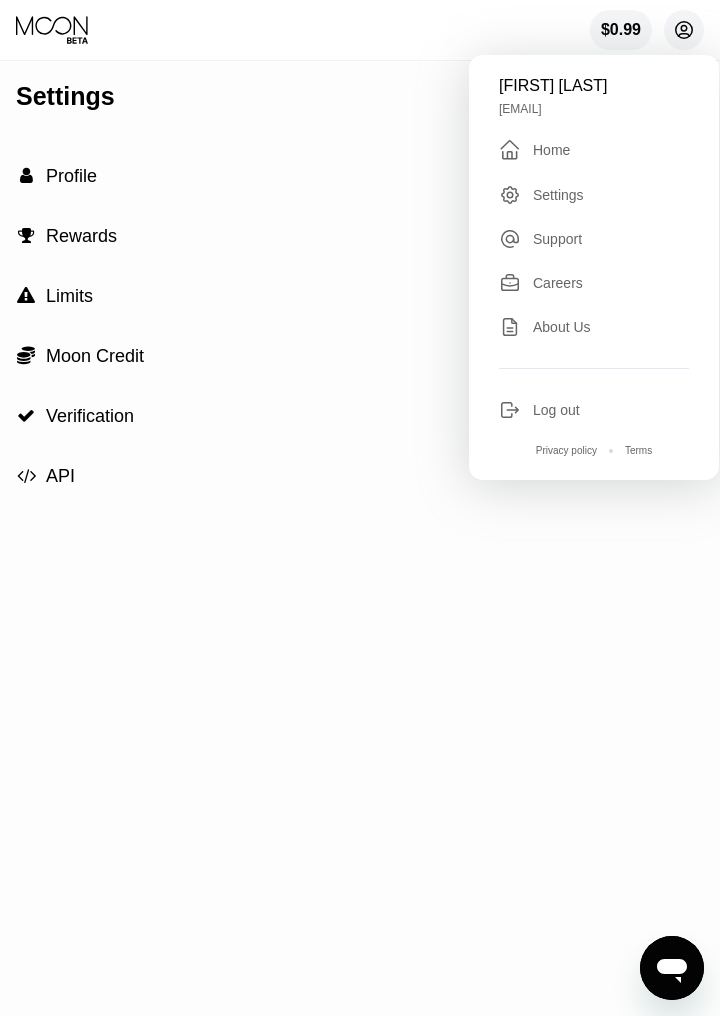 click on " Home" at bounding box center (594, 150) 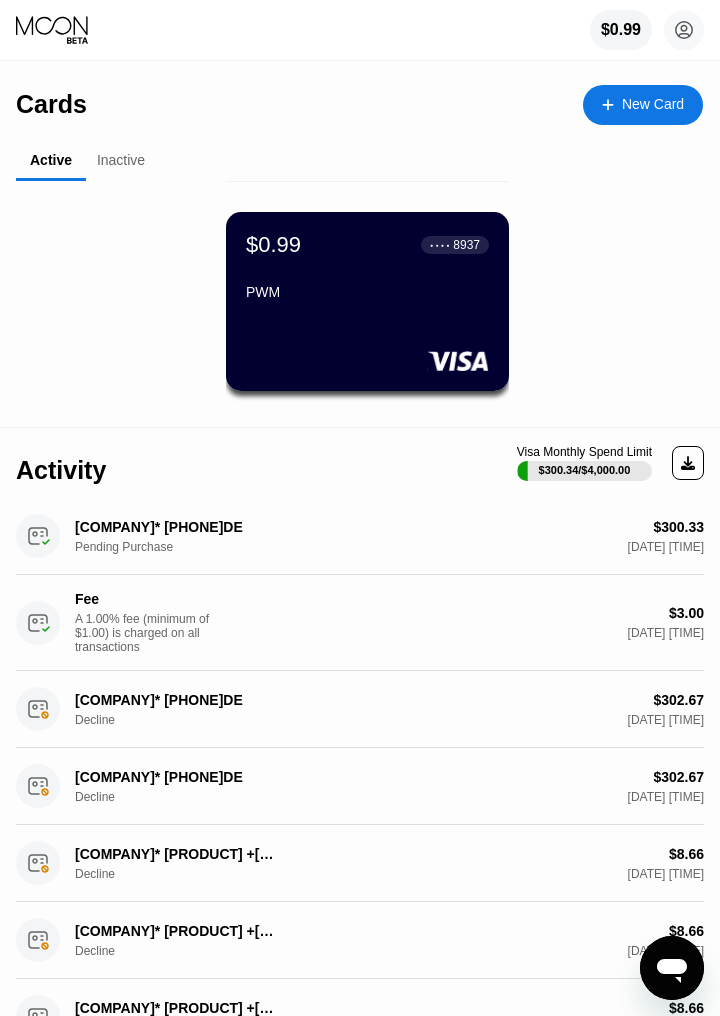 click on "Inactive" at bounding box center (121, 160) 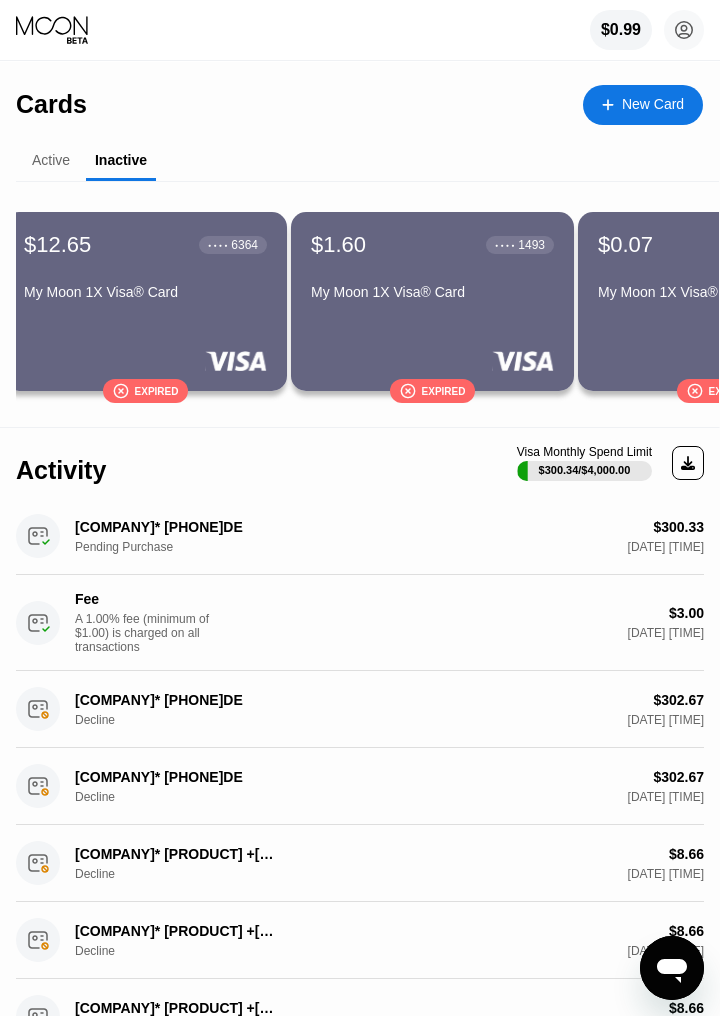 scroll, scrollTop: 0, scrollLeft: 0, axis: both 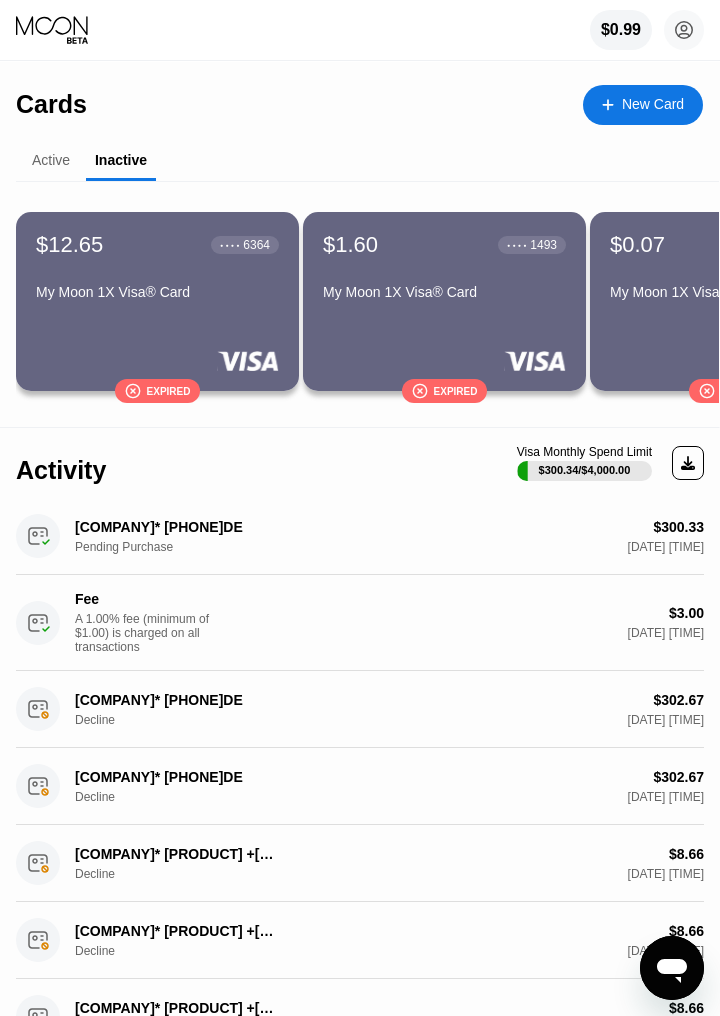 click on "$[PRICE] ● ● ● ● [CARD_LAST_4] [CARD_TYPE]® Card  Expired" at bounding box center (157, 301) 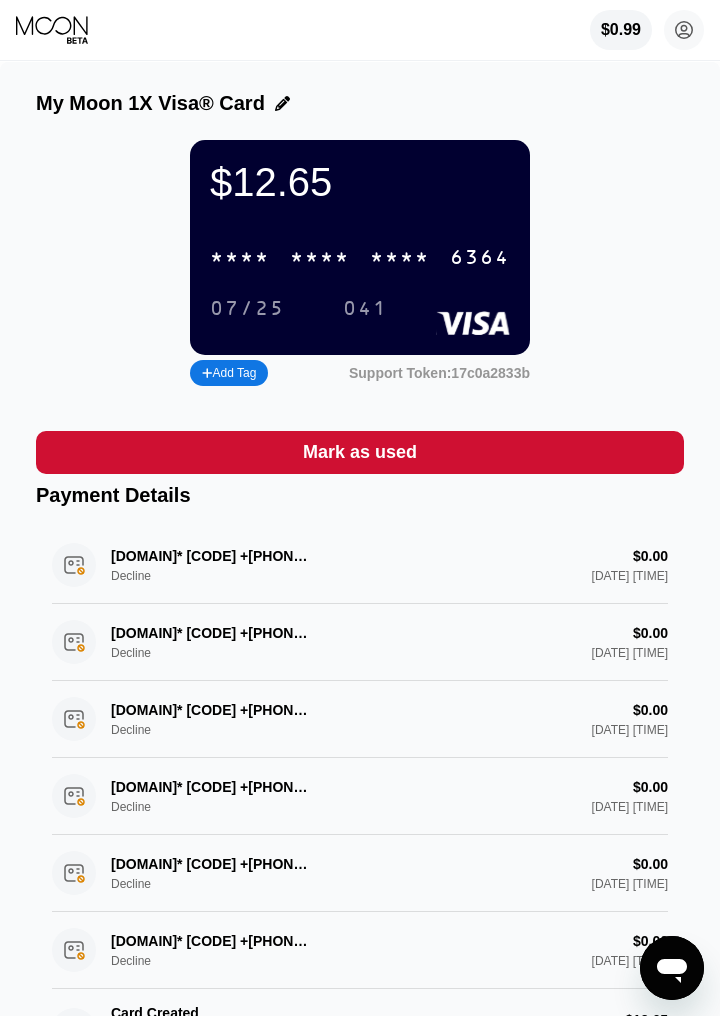 click on "* * * * * * * * * * * * [CARD_LAST_4]" at bounding box center (360, 257) 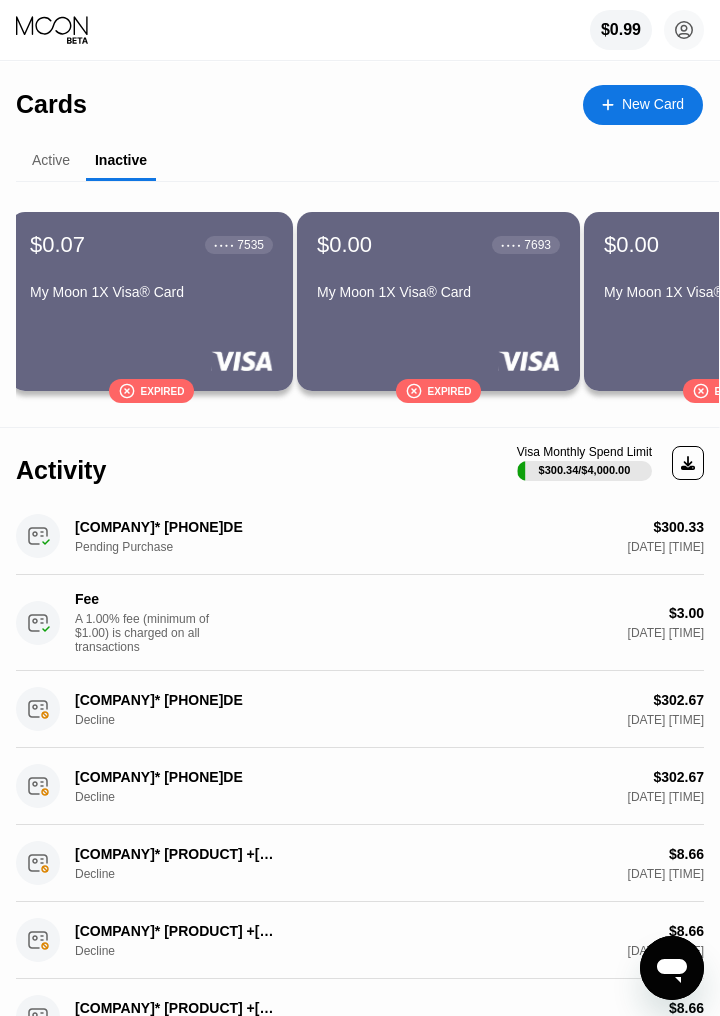 scroll, scrollTop: 0, scrollLeft: 0, axis: both 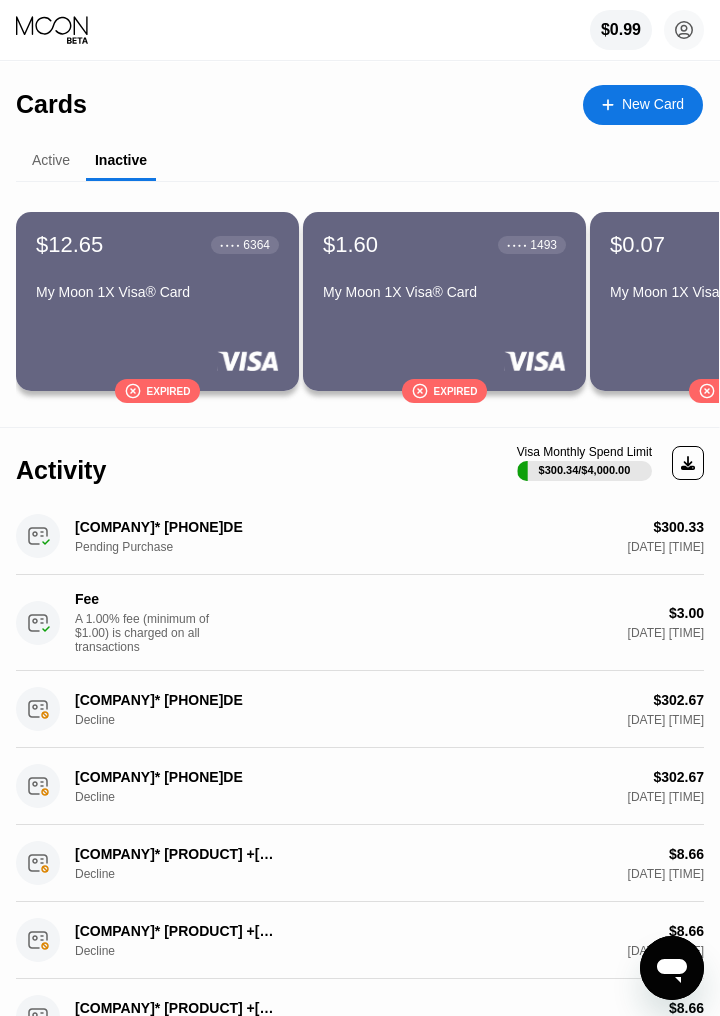 click on "My Moon 1X Visa® Card" at bounding box center [157, 296] 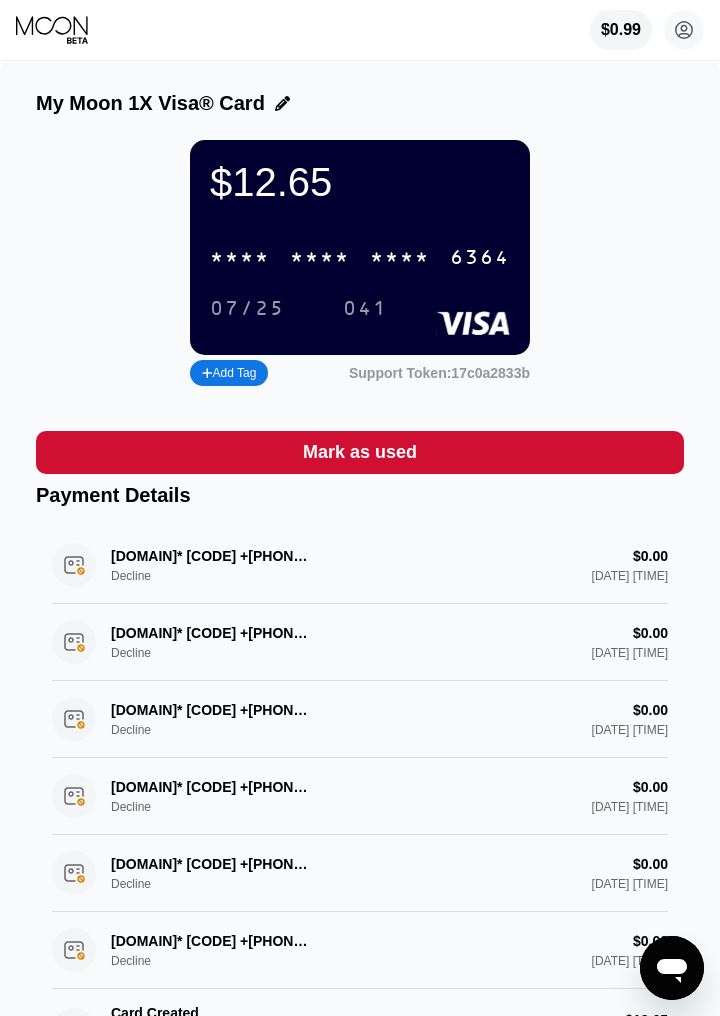 click on "* * * *" at bounding box center (400, 258) 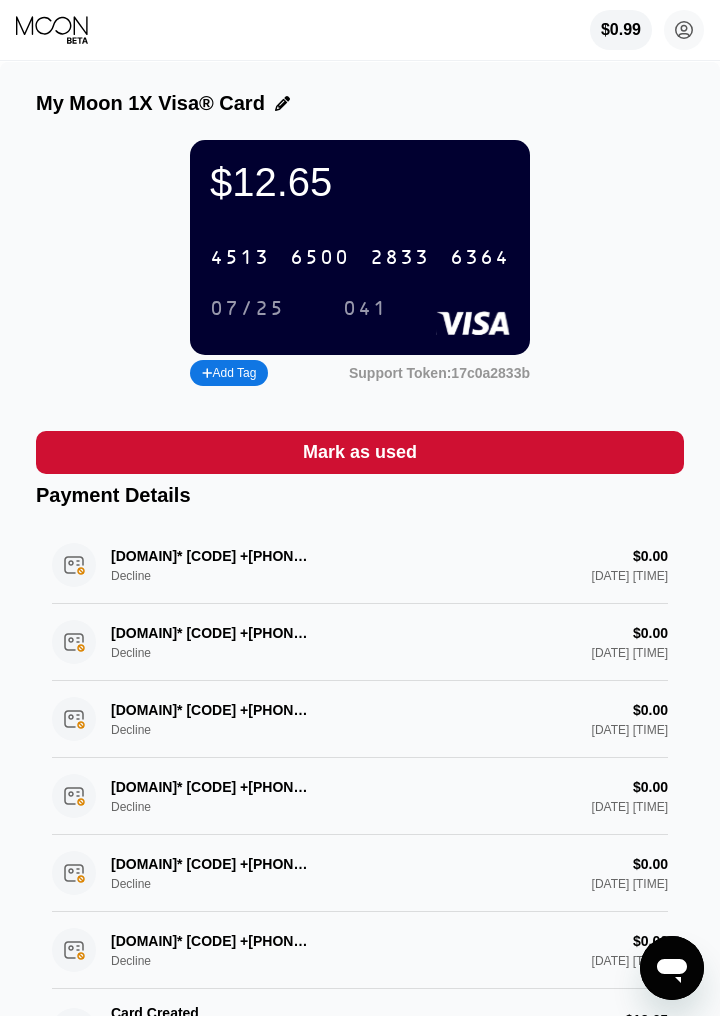 click on "07/25" at bounding box center [247, 309] 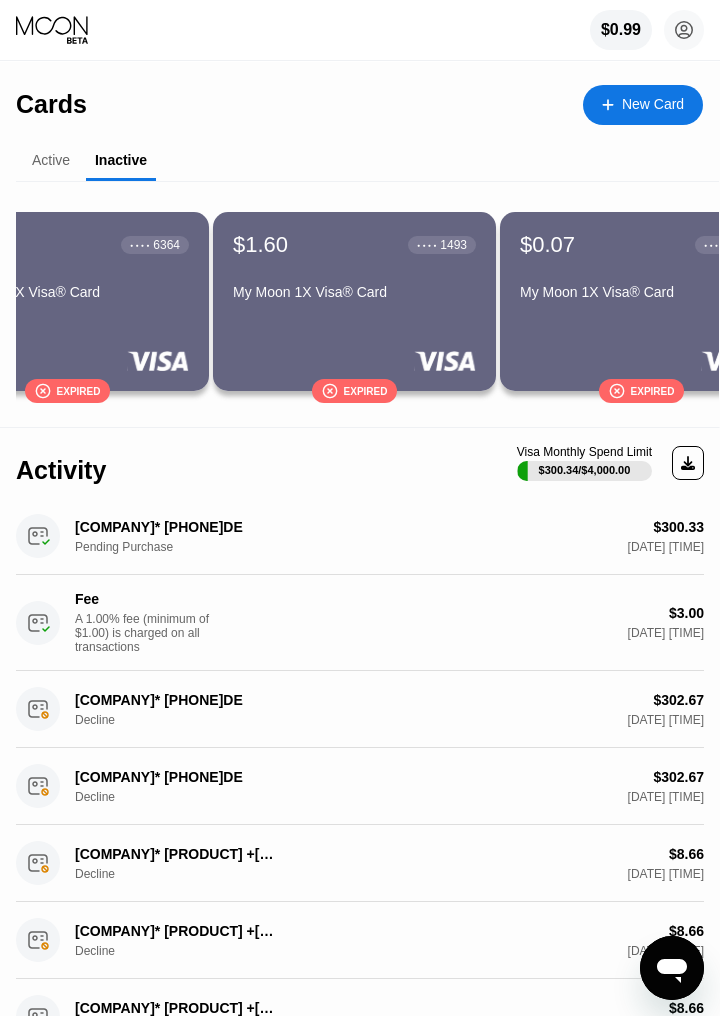 scroll, scrollTop: 0, scrollLeft: 0, axis: both 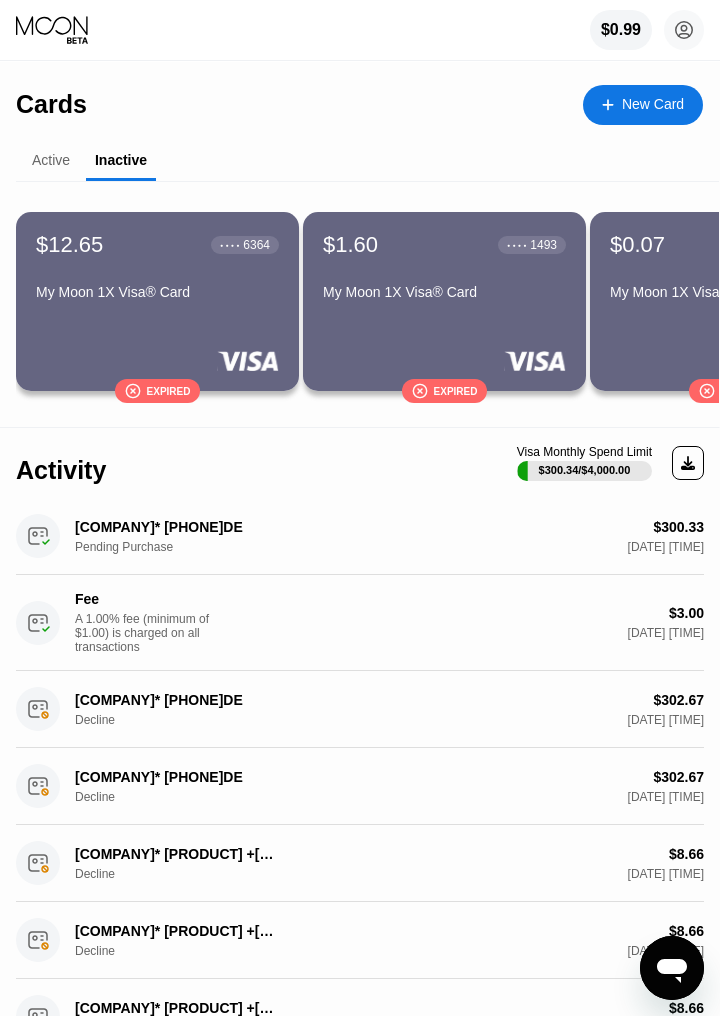 click on "$[PRICE] ● ● ● ● [CARD_LAST_4] [CARD_TYPE]® Card  Expired" at bounding box center [157, 301] 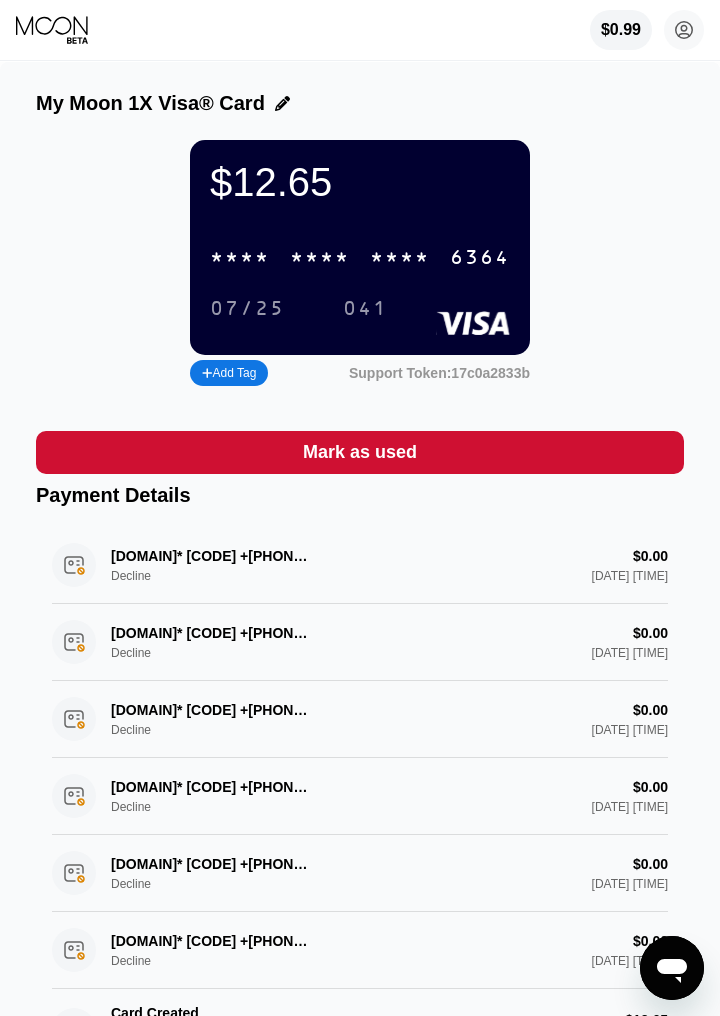 click on "Support Token:  17c0a2833b" at bounding box center (439, 373) 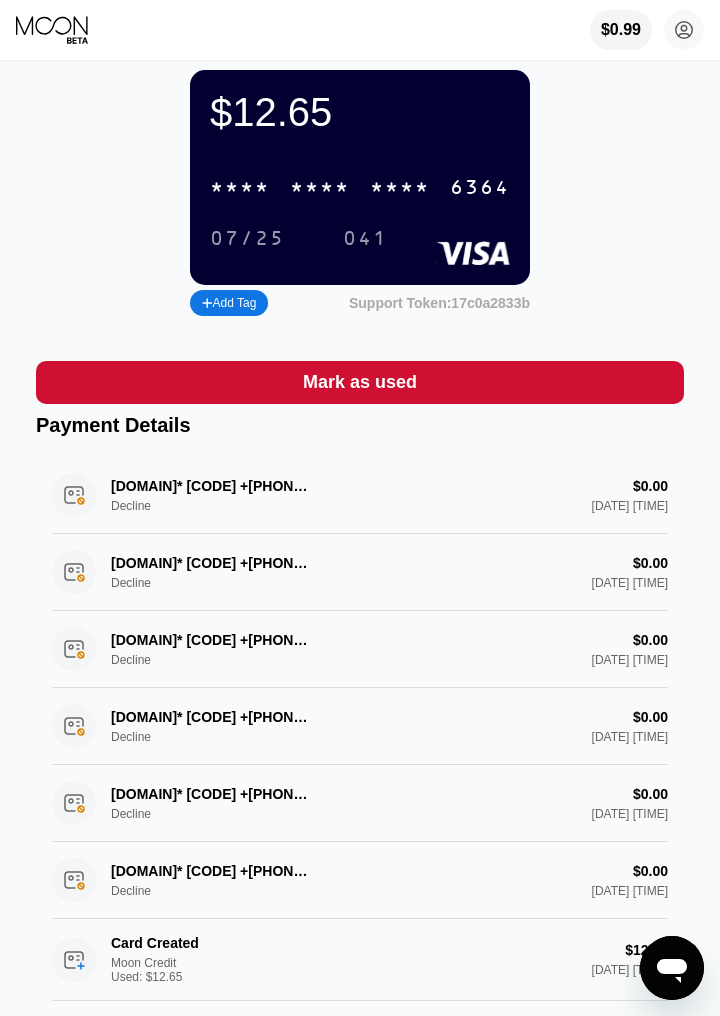 scroll, scrollTop: 0, scrollLeft: 0, axis: both 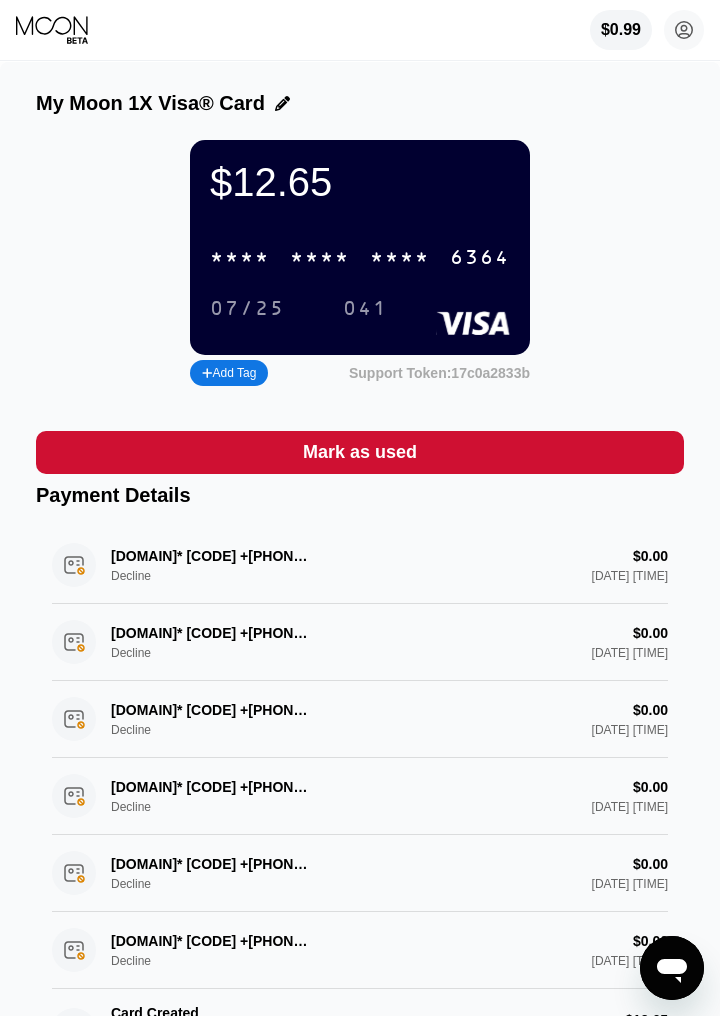 click 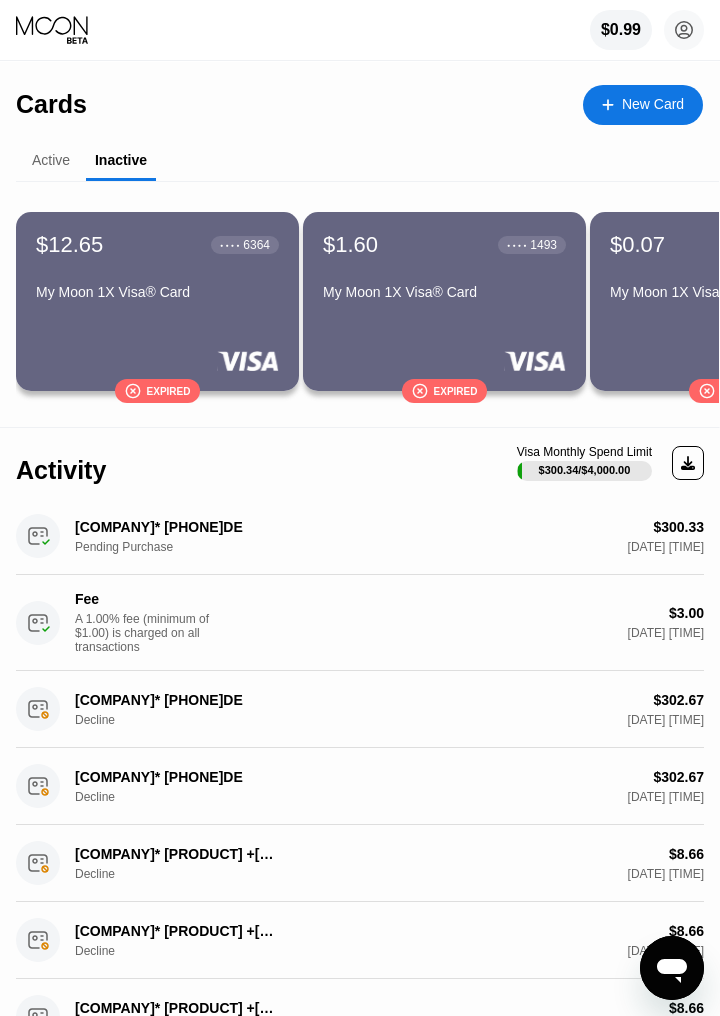 click on "Active" at bounding box center (51, 160) 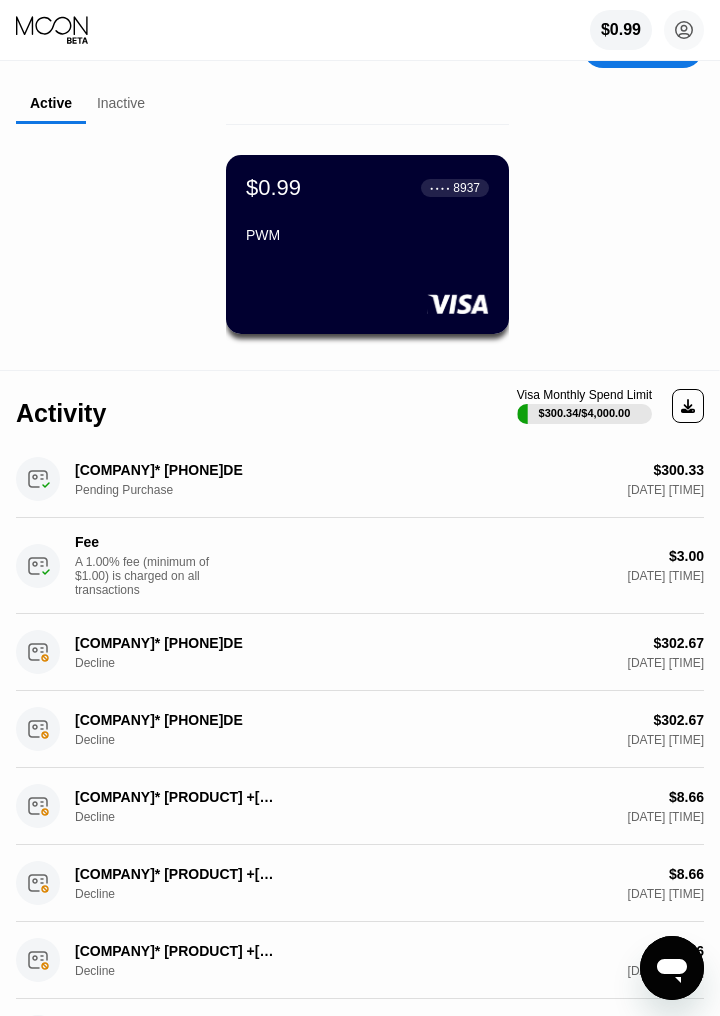 scroll, scrollTop: 0, scrollLeft: 0, axis: both 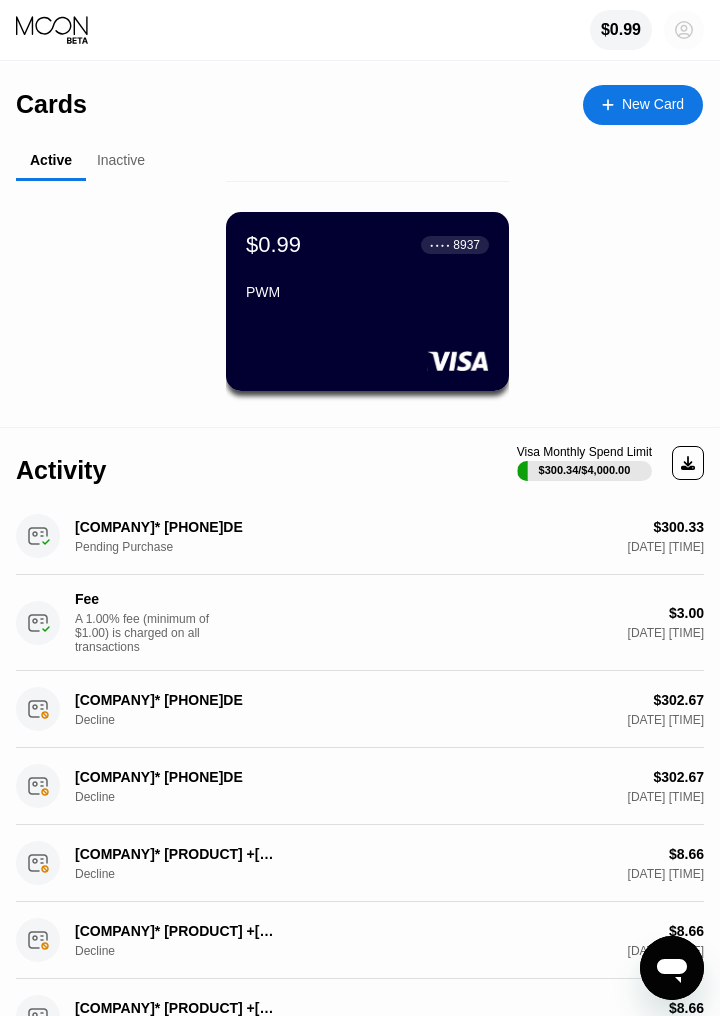 click 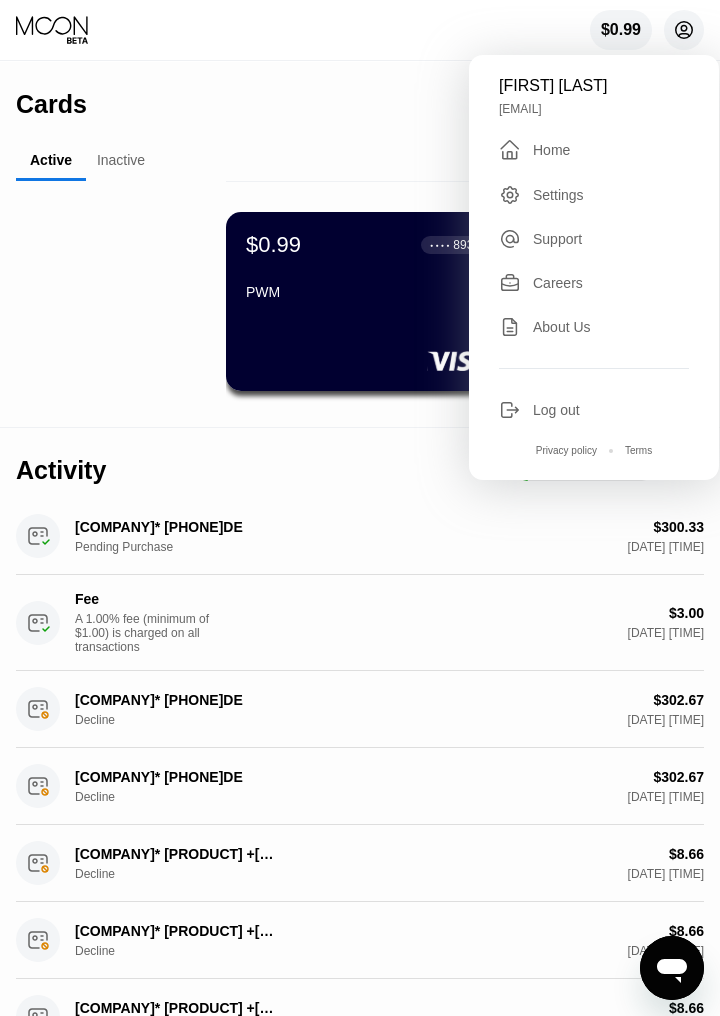 click on "" at bounding box center [510, 150] 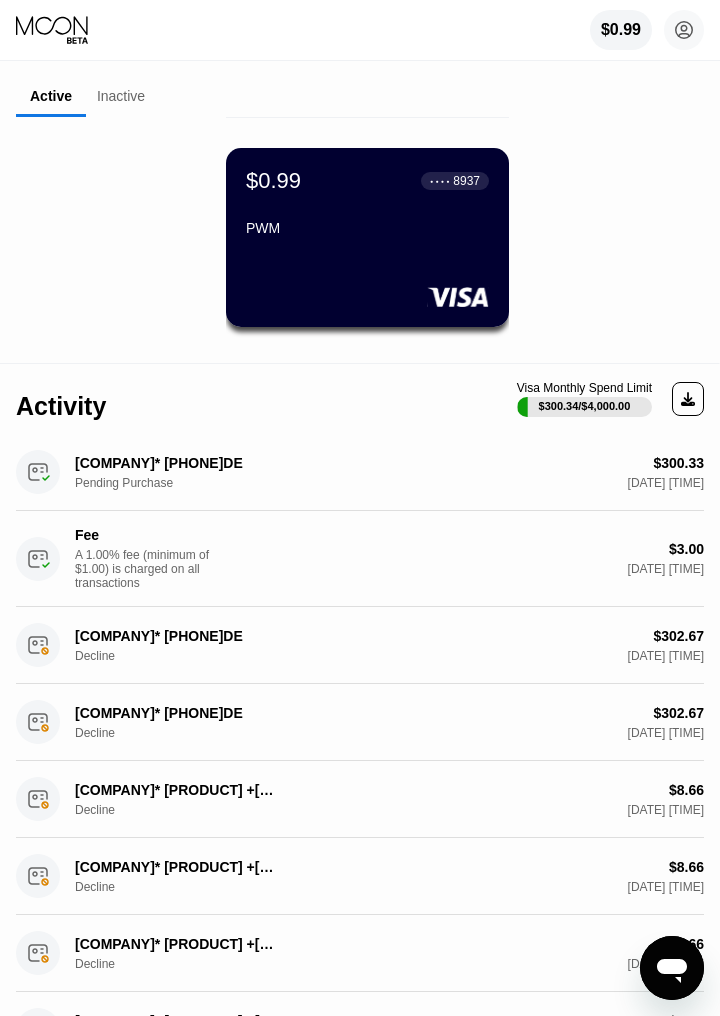 scroll, scrollTop: 0, scrollLeft: 0, axis: both 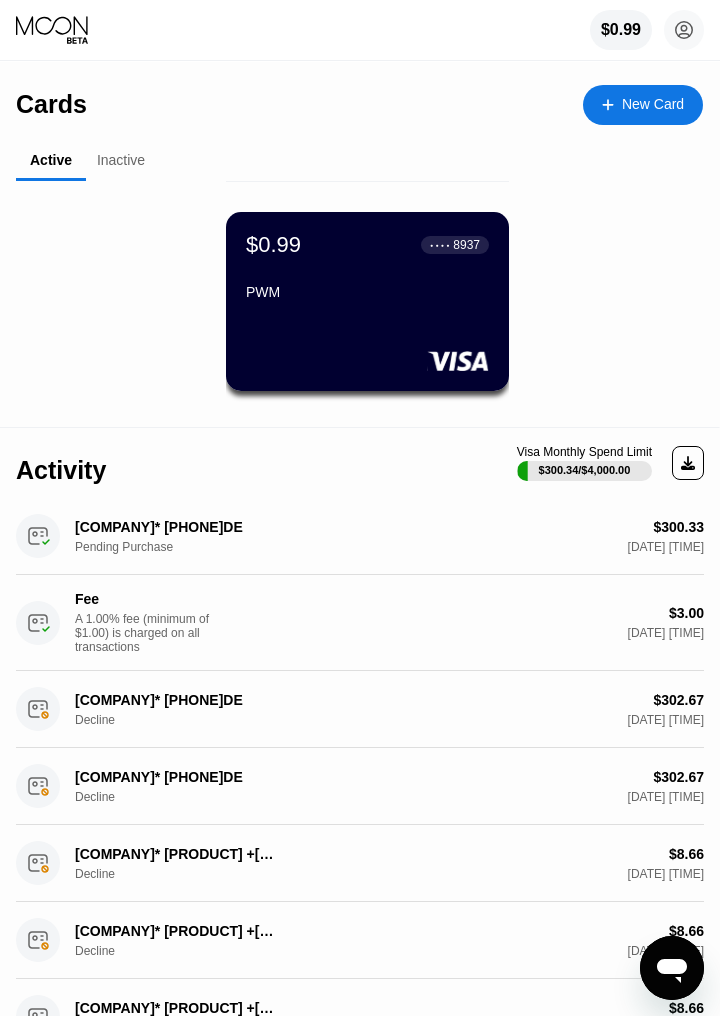 click on "Inactive" at bounding box center [121, 160] 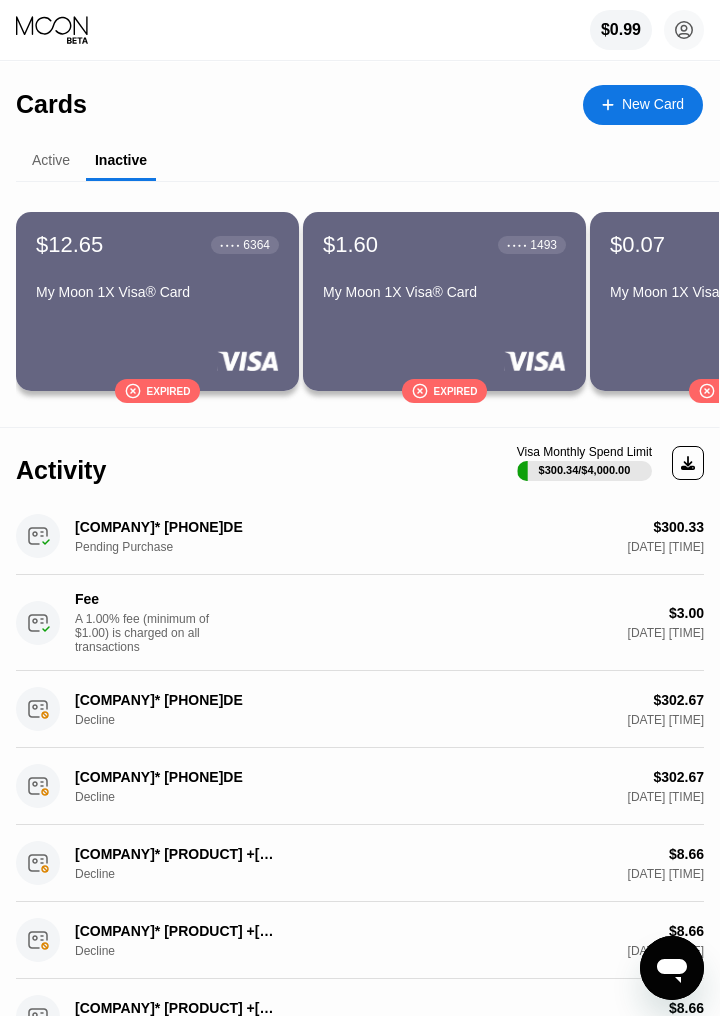 click on "$[PRICE] ● ● ● ● [CARD_LAST_4] [CARD_TYPE]® Card  Expired" at bounding box center [157, 301] 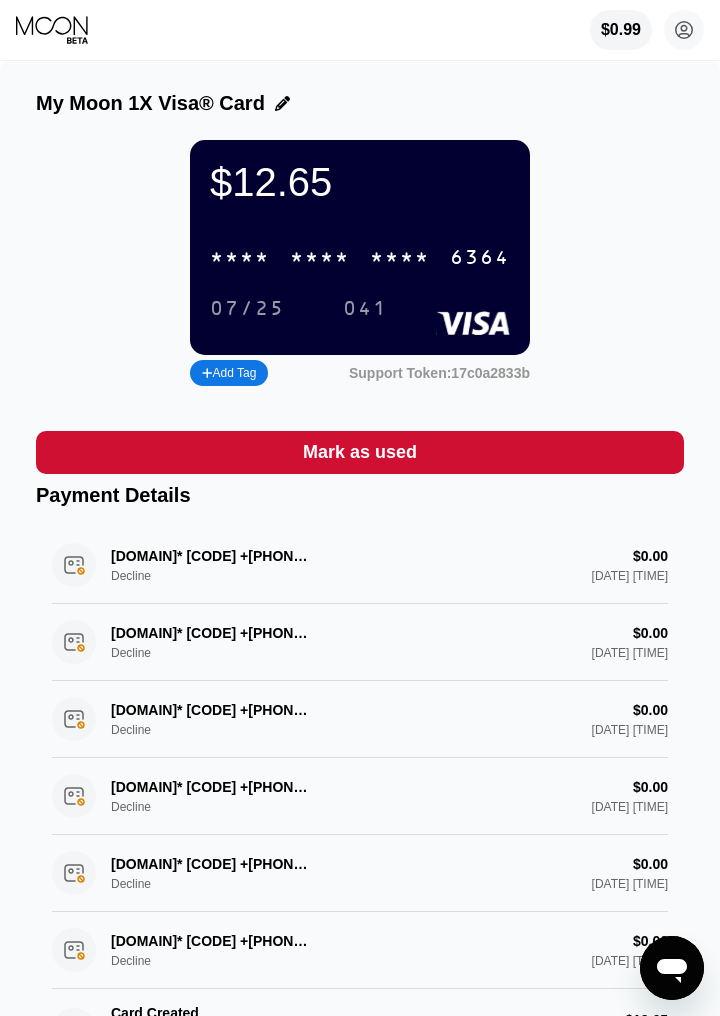 click on "$[PRICE] * * * * * * * * * * * * [CARD_LAST_4] [DATE] [TIME]" at bounding box center (360, 247) 